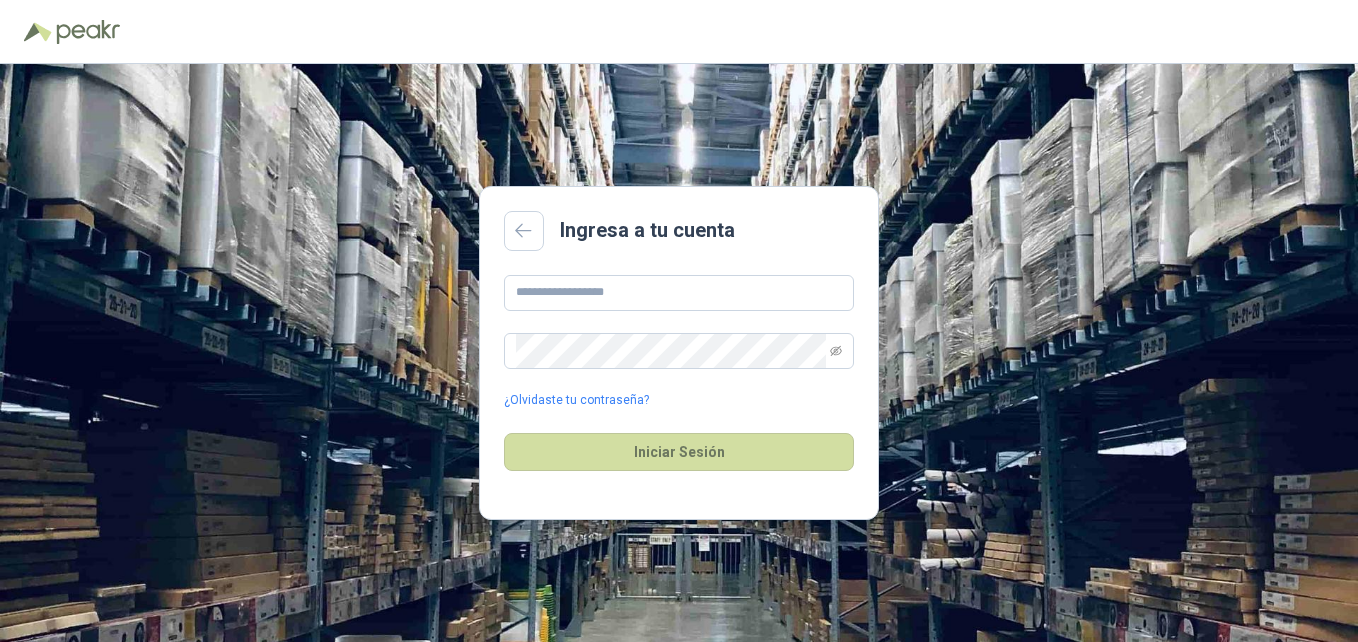 scroll, scrollTop: 0, scrollLeft: 0, axis: both 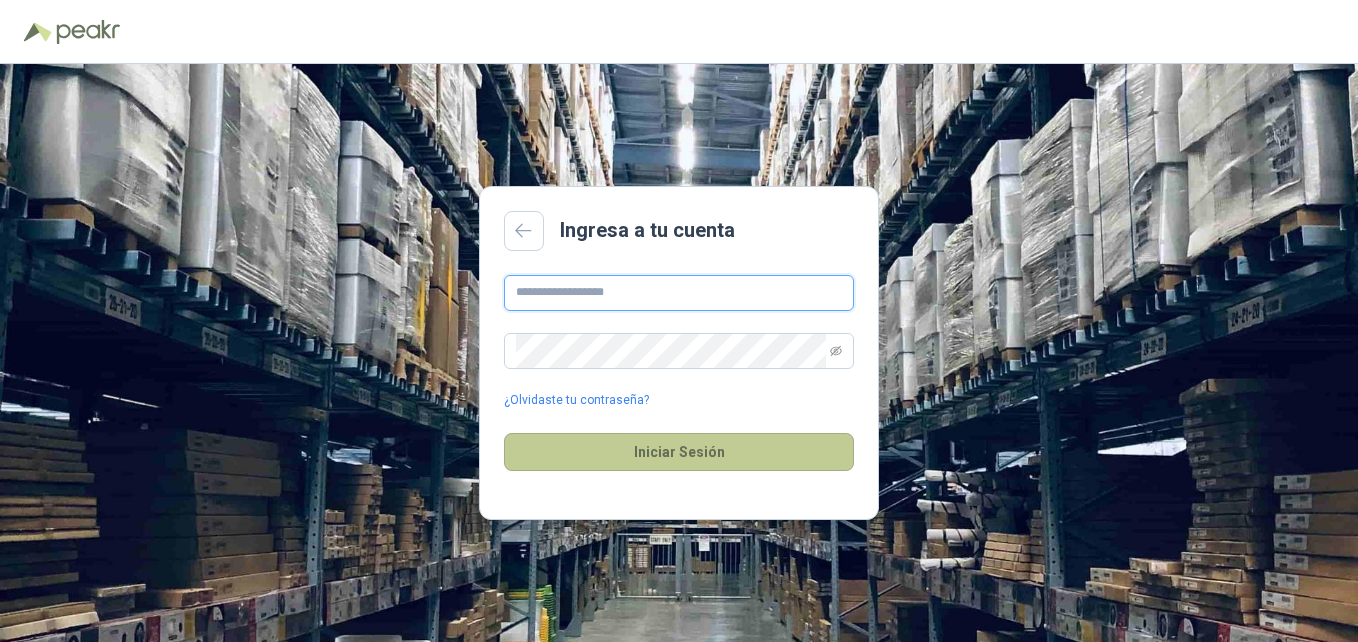 type on "**********" 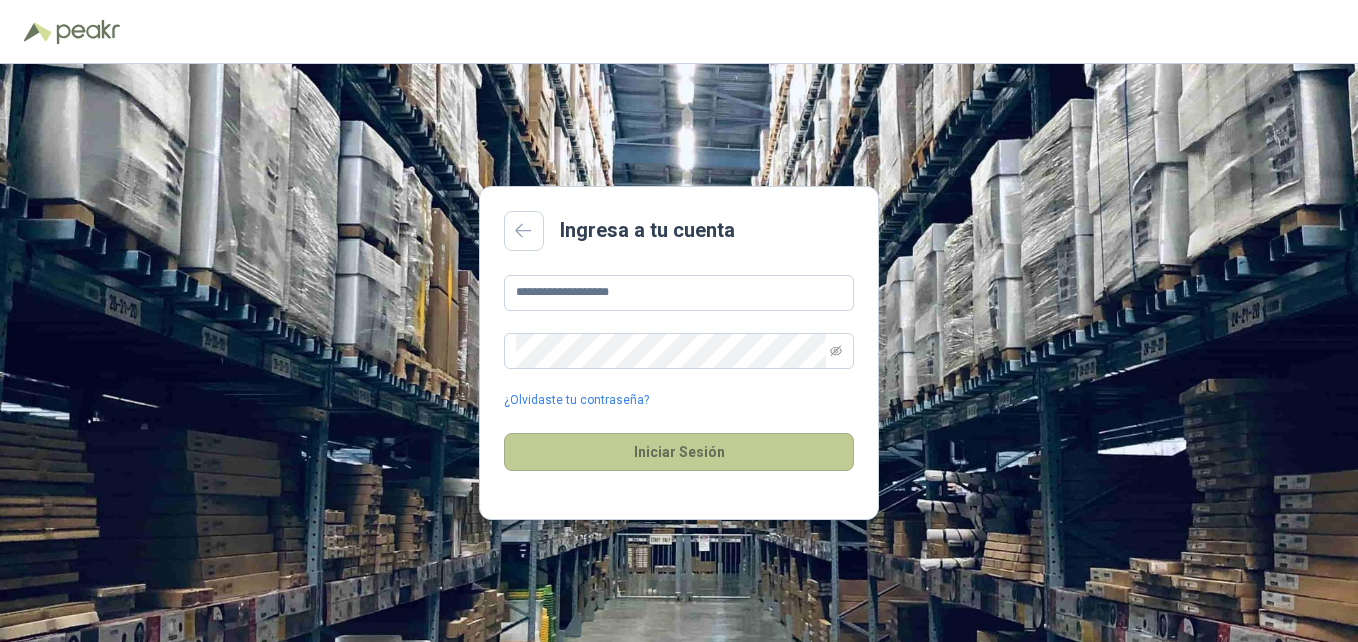 click on "Iniciar Sesión" at bounding box center [679, 452] 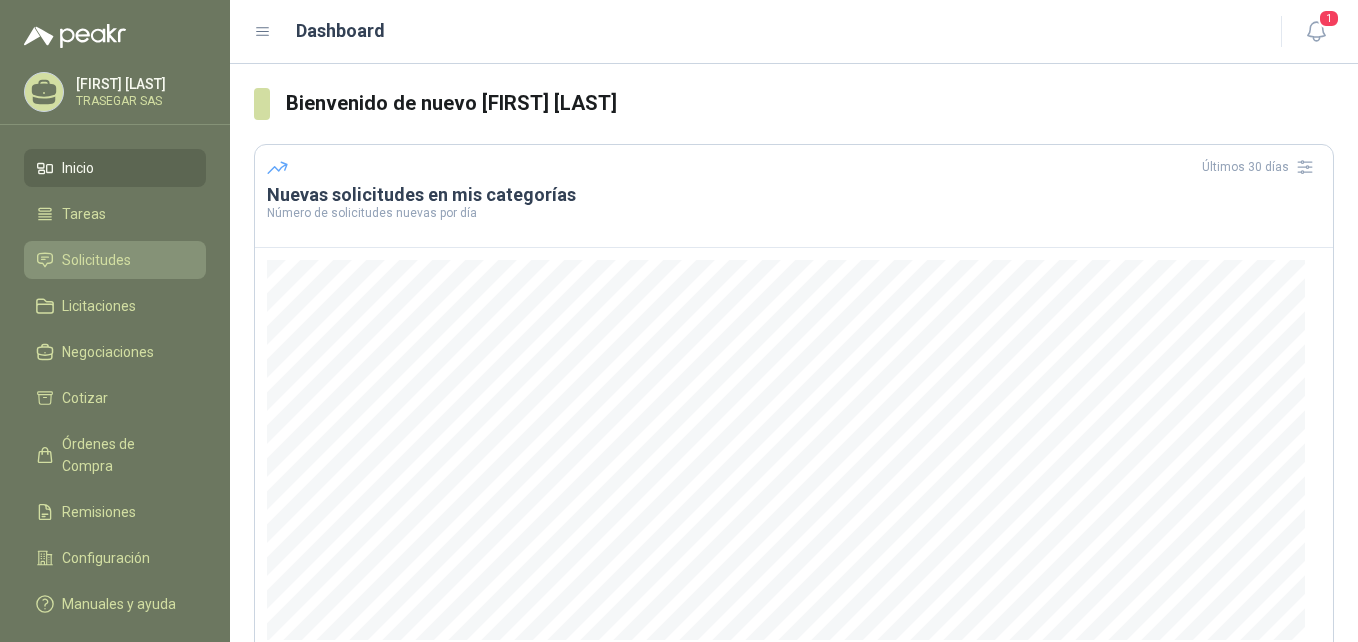 click on "Solicitudes" at bounding box center [96, 260] 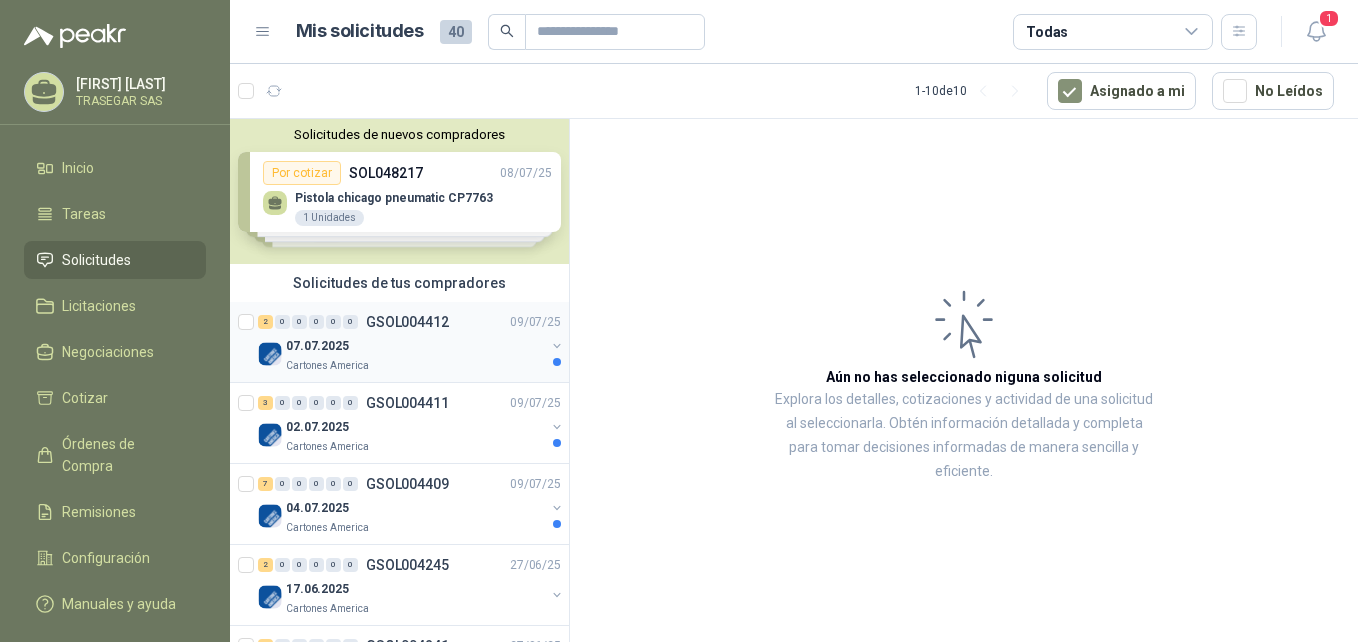 click on "Cartones America" at bounding box center (415, 366) 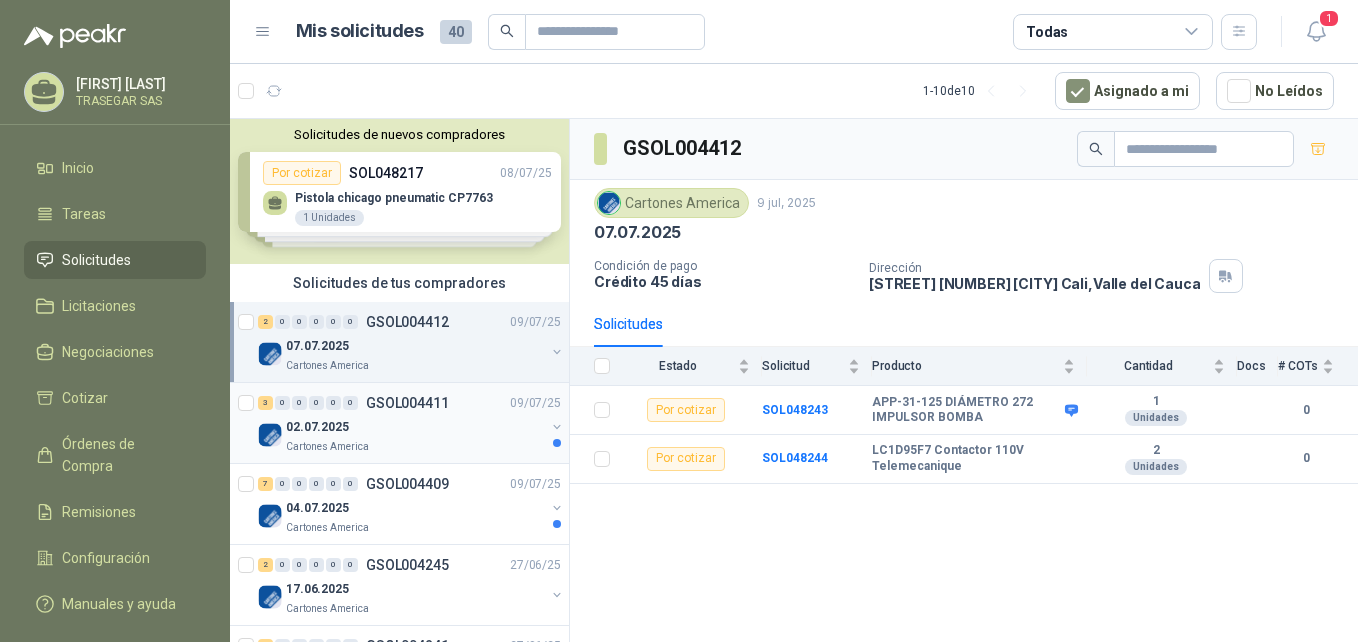 click on "GSOL004411" at bounding box center [407, 403] 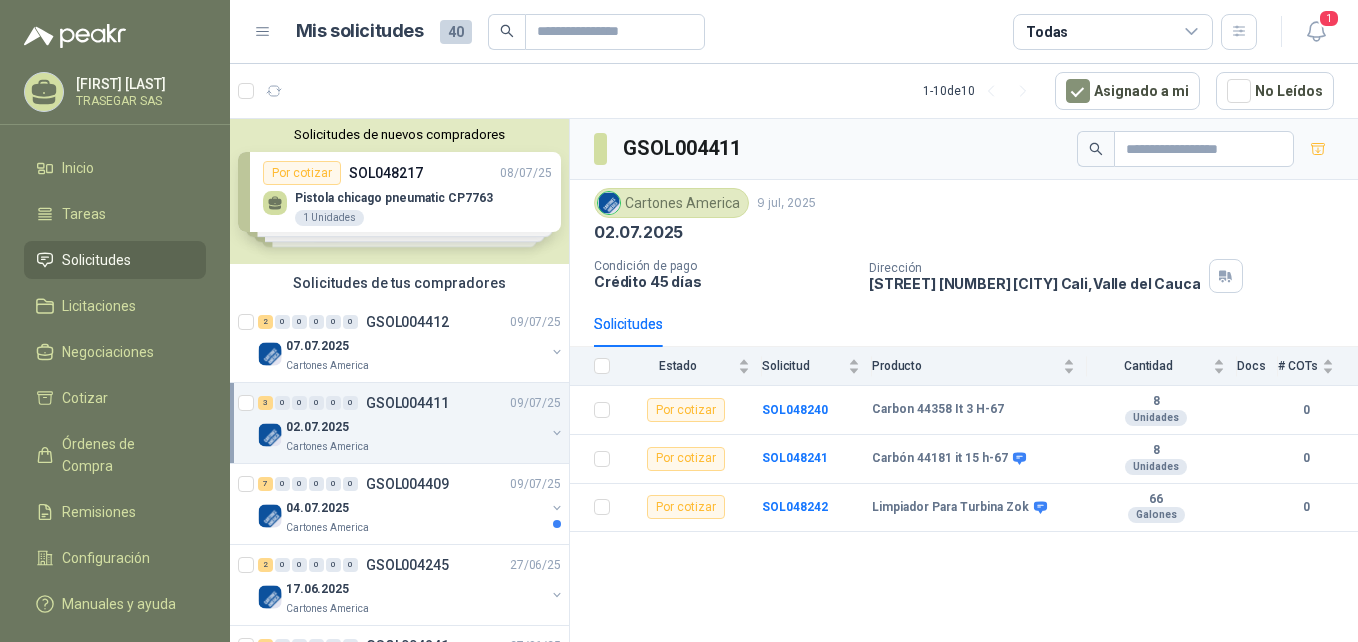 scroll, scrollTop: 200, scrollLeft: 0, axis: vertical 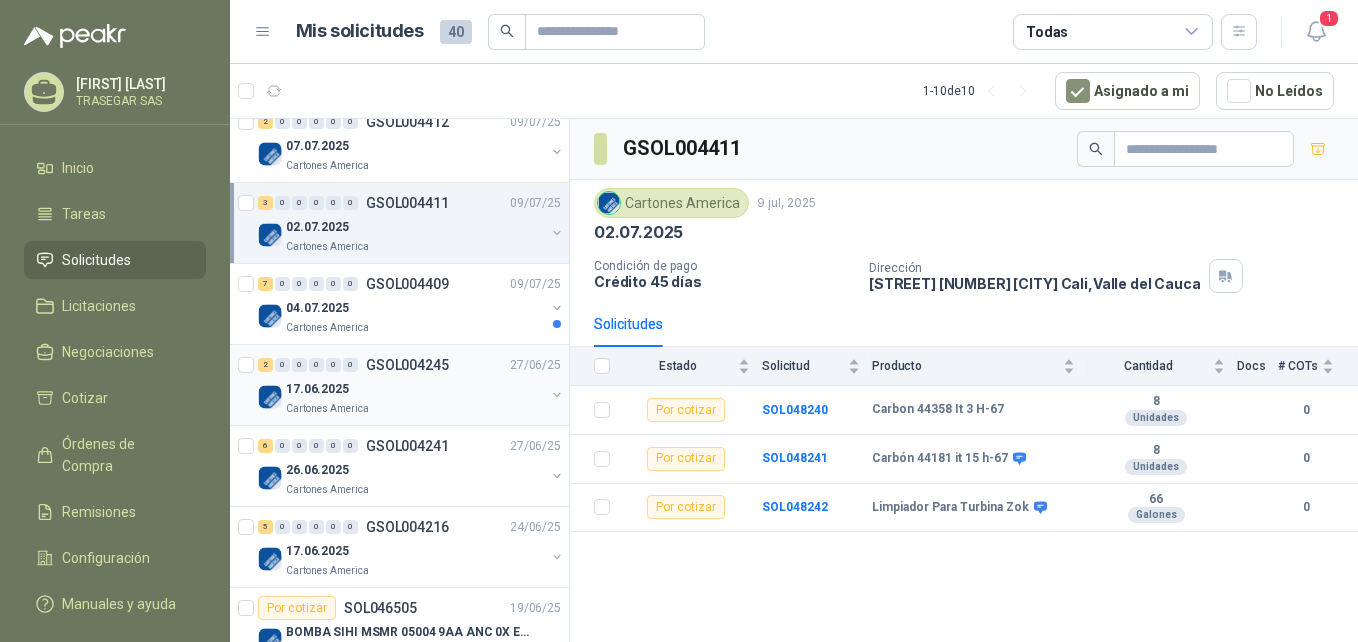 click on "GSOL004245" at bounding box center [407, 365] 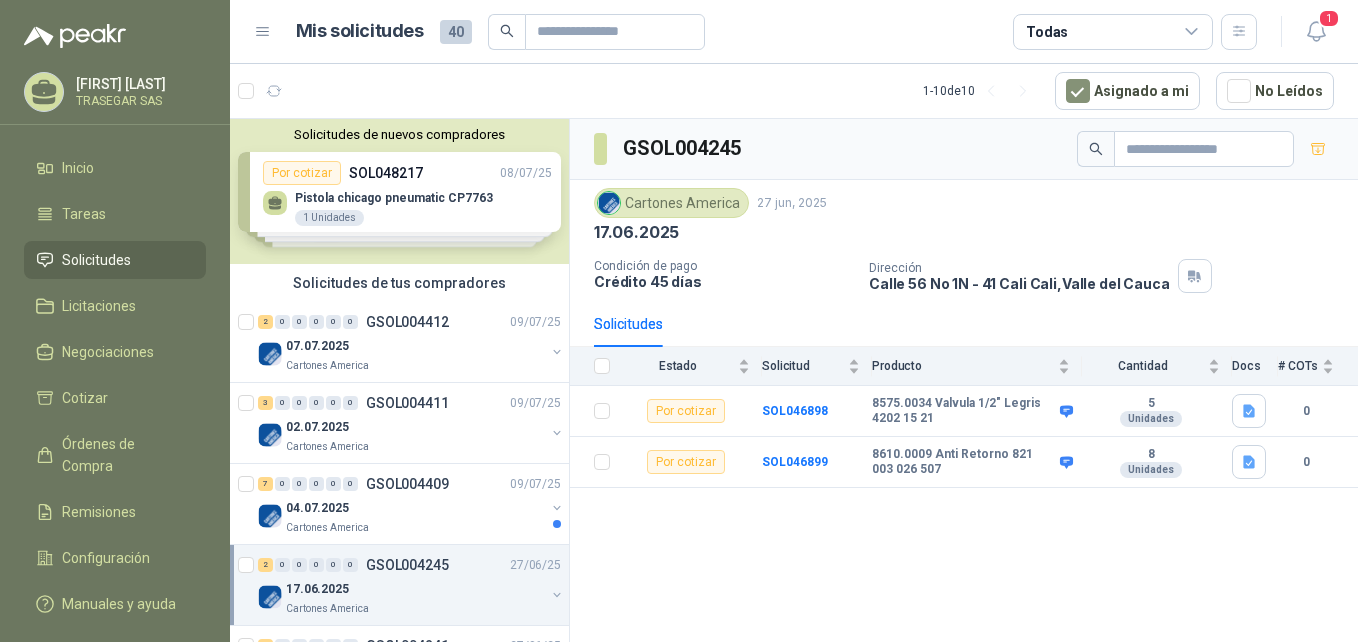 scroll, scrollTop: 100, scrollLeft: 0, axis: vertical 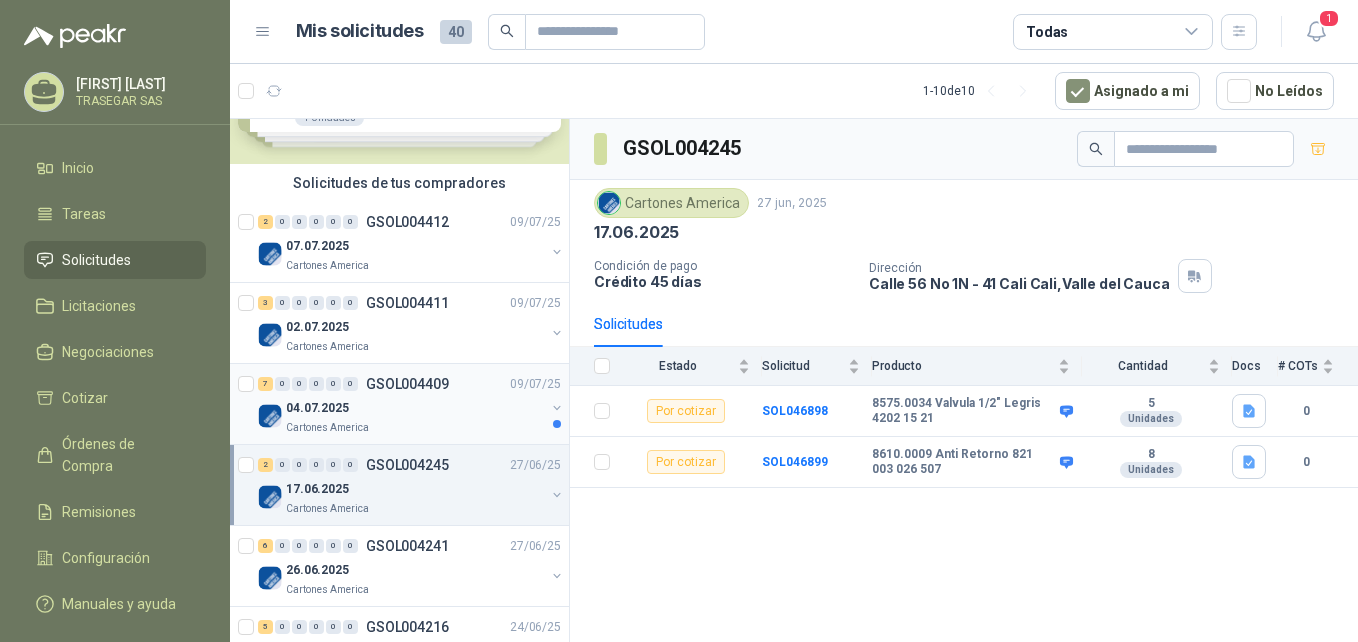 click on "GSOL004409" at bounding box center [407, 384] 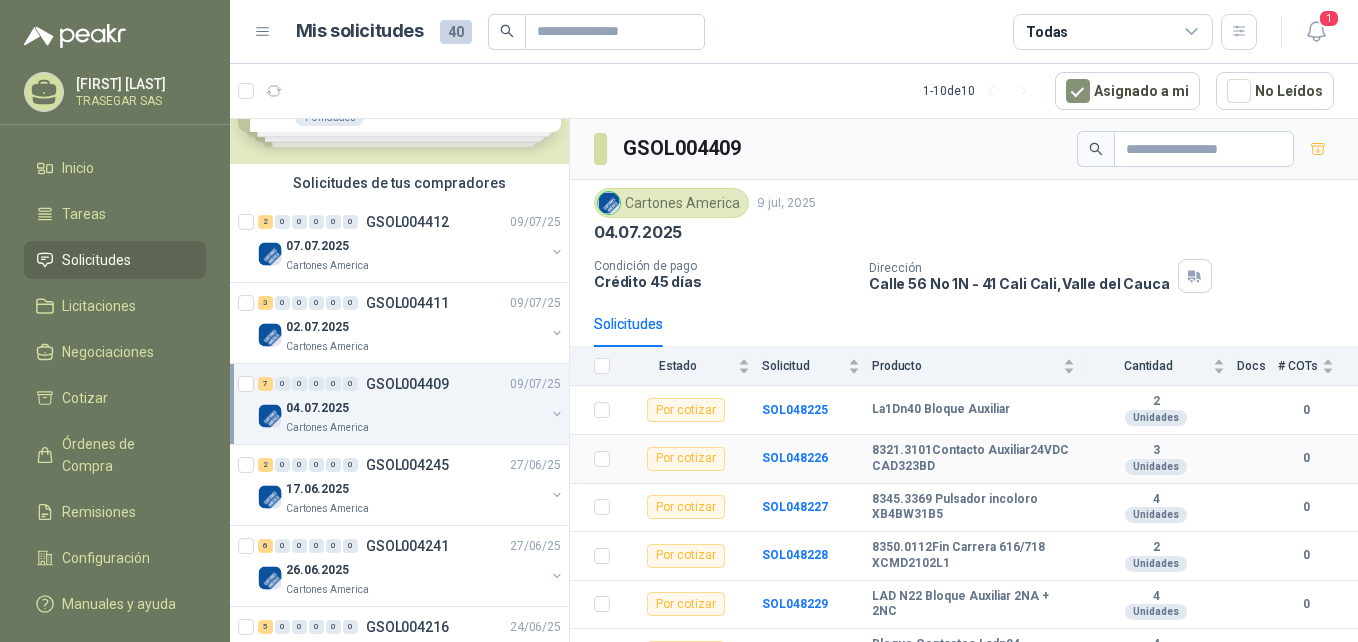 scroll, scrollTop: 77, scrollLeft: 0, axis: vertical 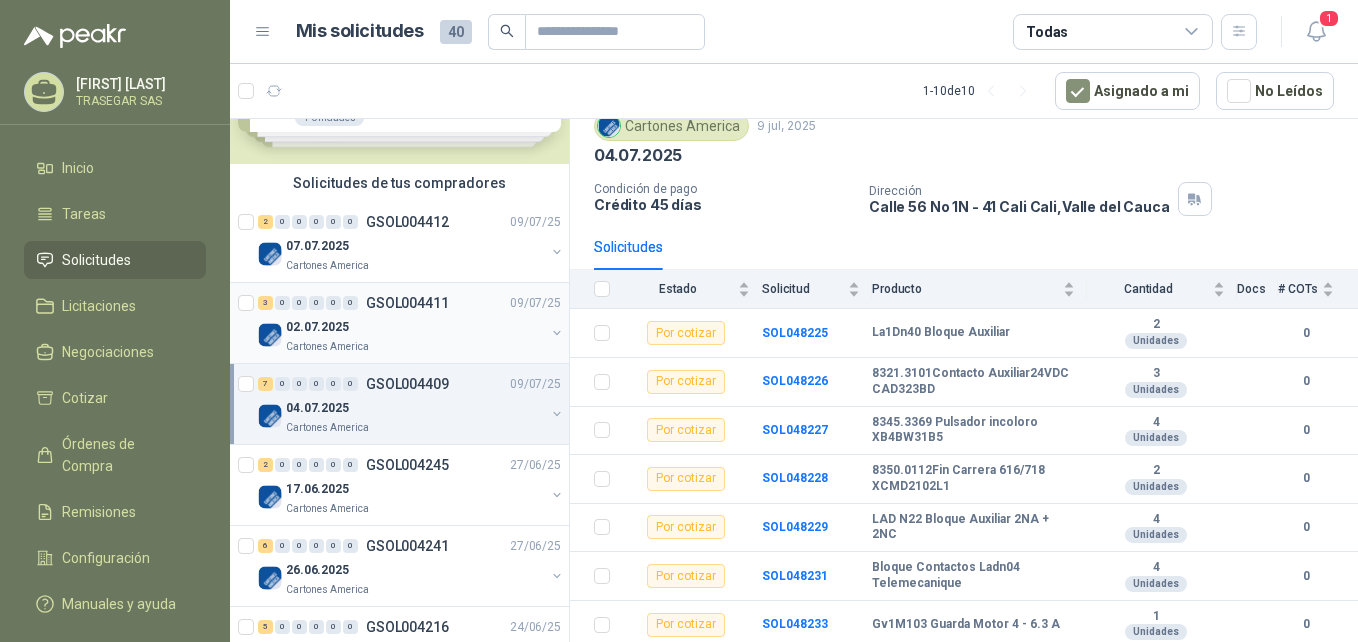 click on "02.07.2025" at bounding box center (415, 327) 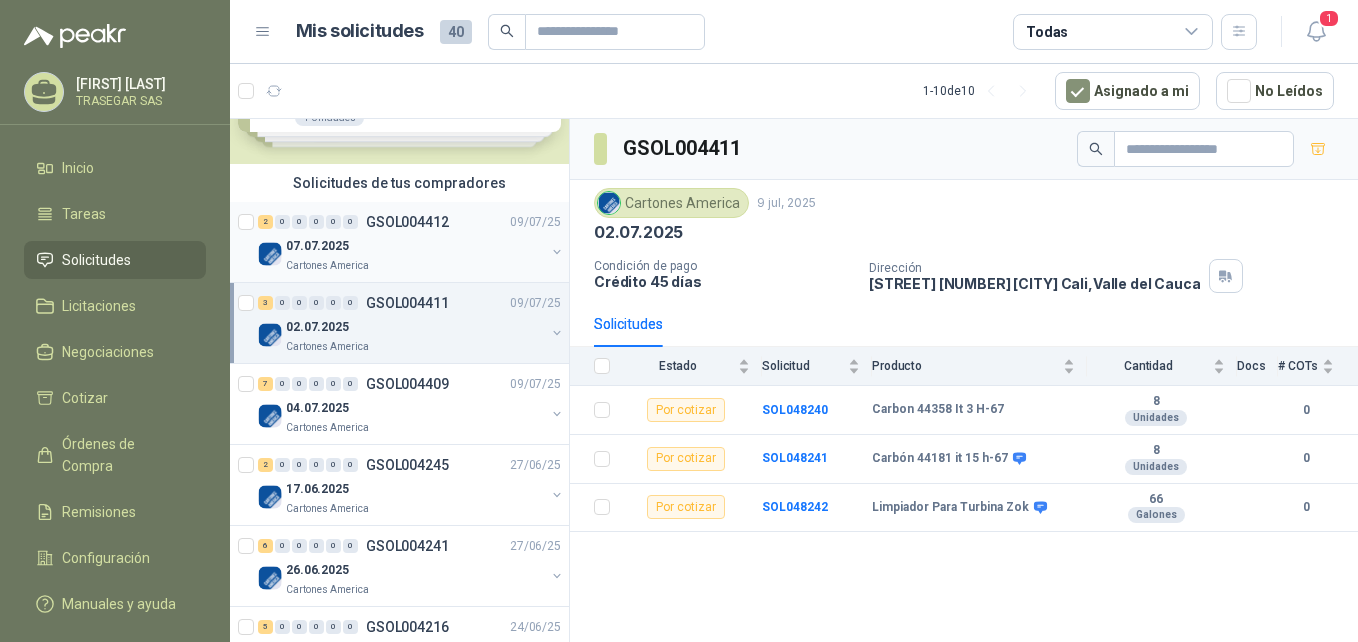 click on "07.07.2025" at bounding box center [317, 246] 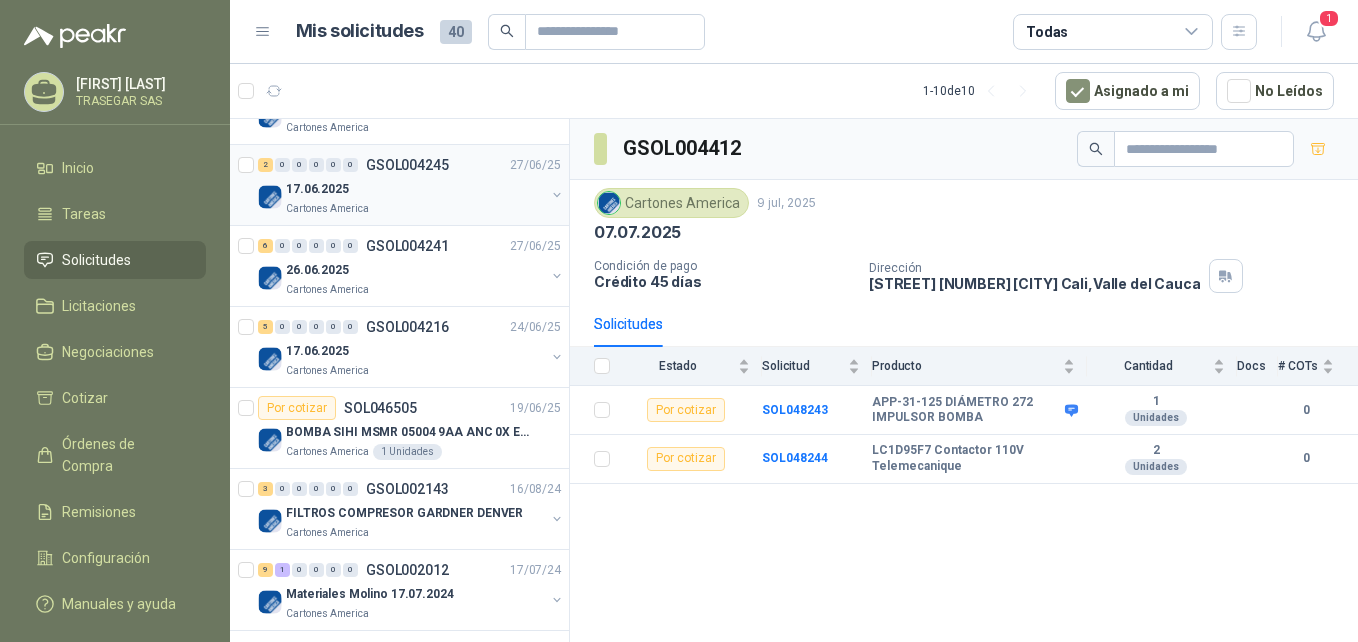 scroll, scrollTop: 491, scrollLeft: 0, axis: vertical 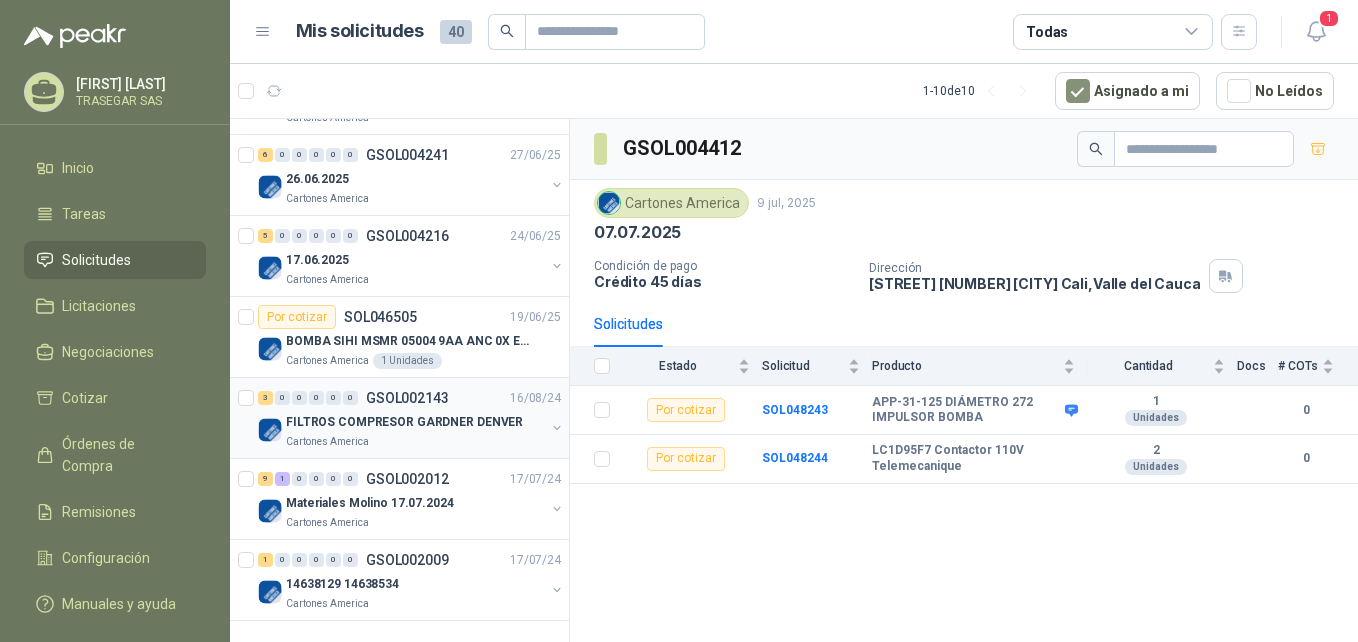 click on "GSOL002143" at bounding box center [407, 398] 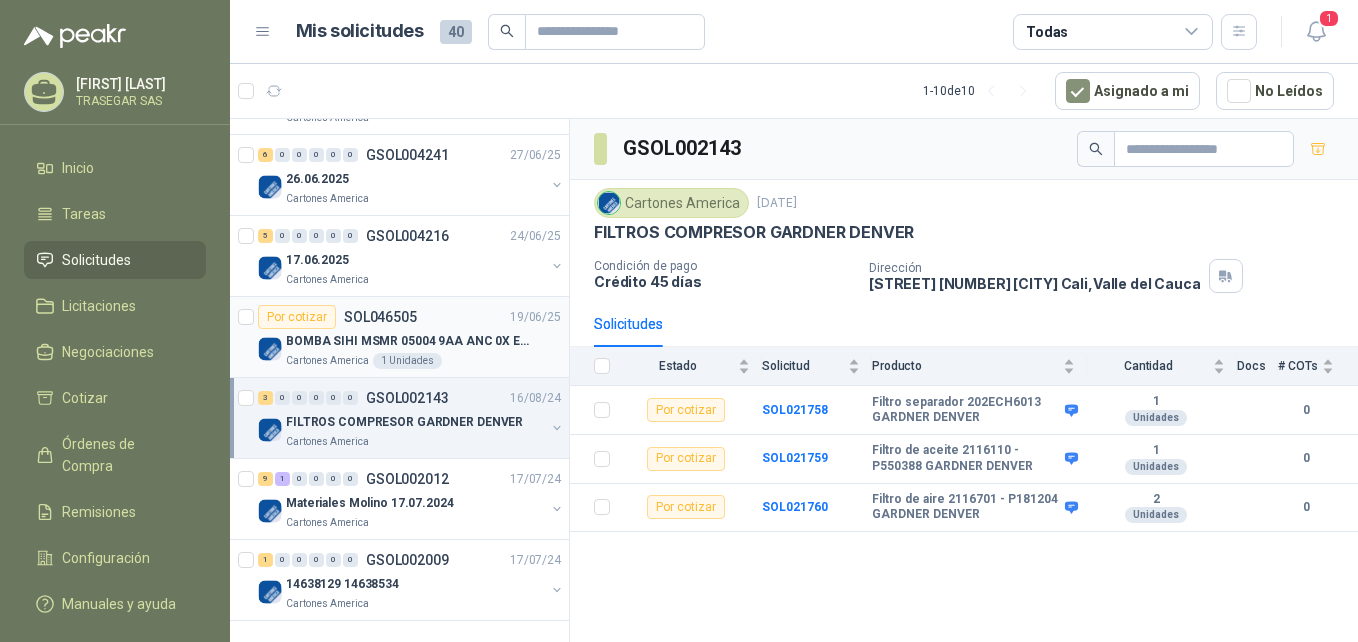 click on "BOMBA SIHI MSMR 05004 9AA ANC 0X EAB (Solo la bomba)" at bounding box center [410, 341] 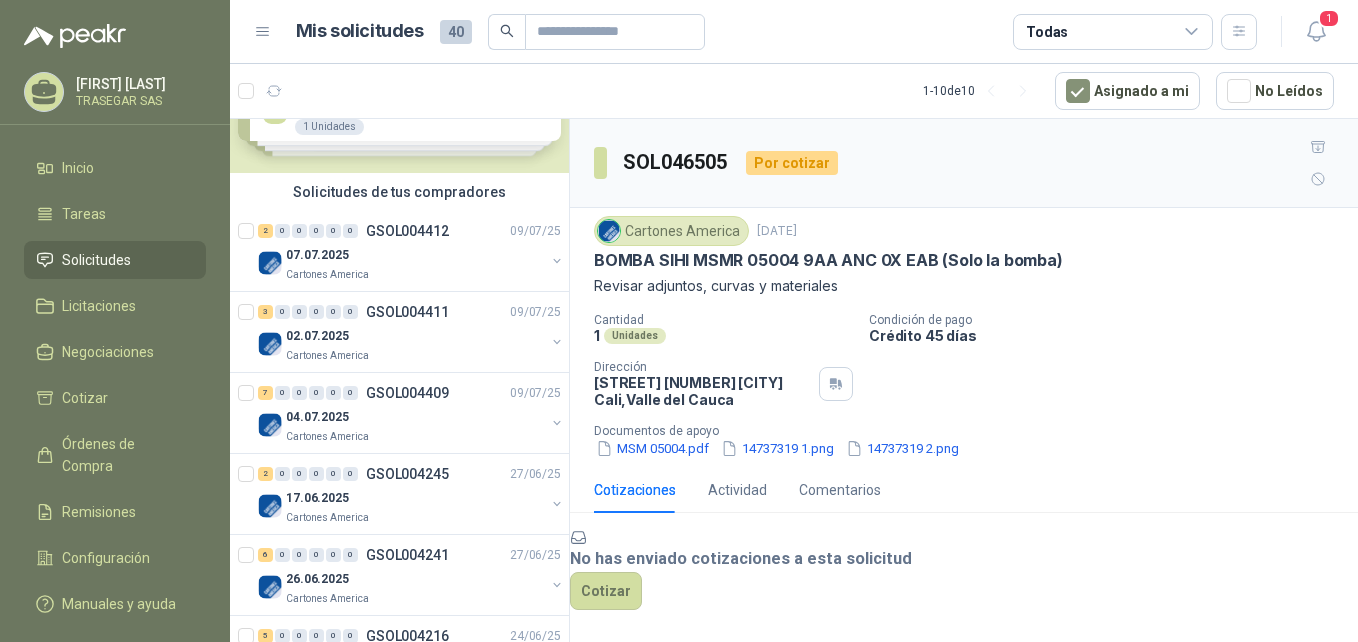 scroll, scrollTop: 0, scrollLeft: 0, axis: both 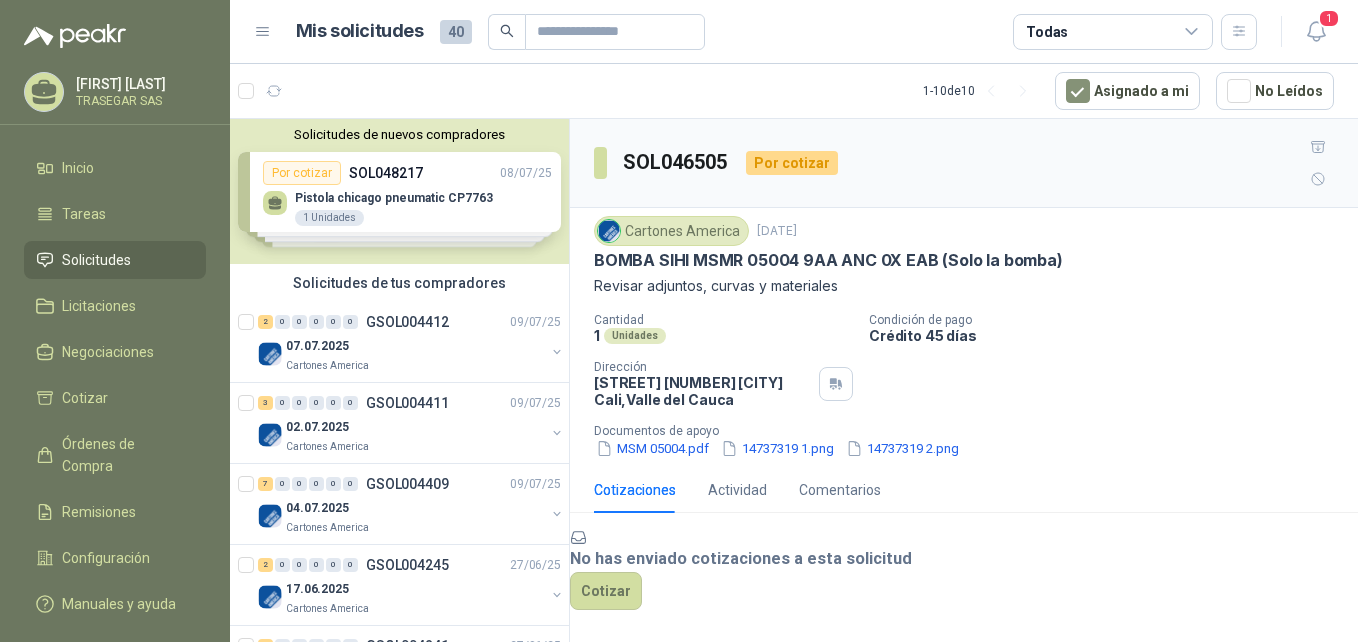 click on "Solicitudes de nuevos compradores Por cotizar SOL048217 [DATE] Pistola chicago pneumatic CP7763 1 Unidades Por cotizar SOL048156 [DATE] ACT-MOTOR TRIF 1LE0143-1CC06 4HP 1 Unidades Por cotizar SOL048157 [DATE] ACT- MOTOR 3.6HP/1150RPM/220V TRIFASICO 1 Unidades Por cotizar SOL048119 [DATE] EMPAQUE CAUCHO Y LONA 3/16" COM ALMA 6 MT ¿Quieres recibir cientos de solicitudes de compra como estas todos los días? Agenda una reunión" at bounding box center [399, 191] 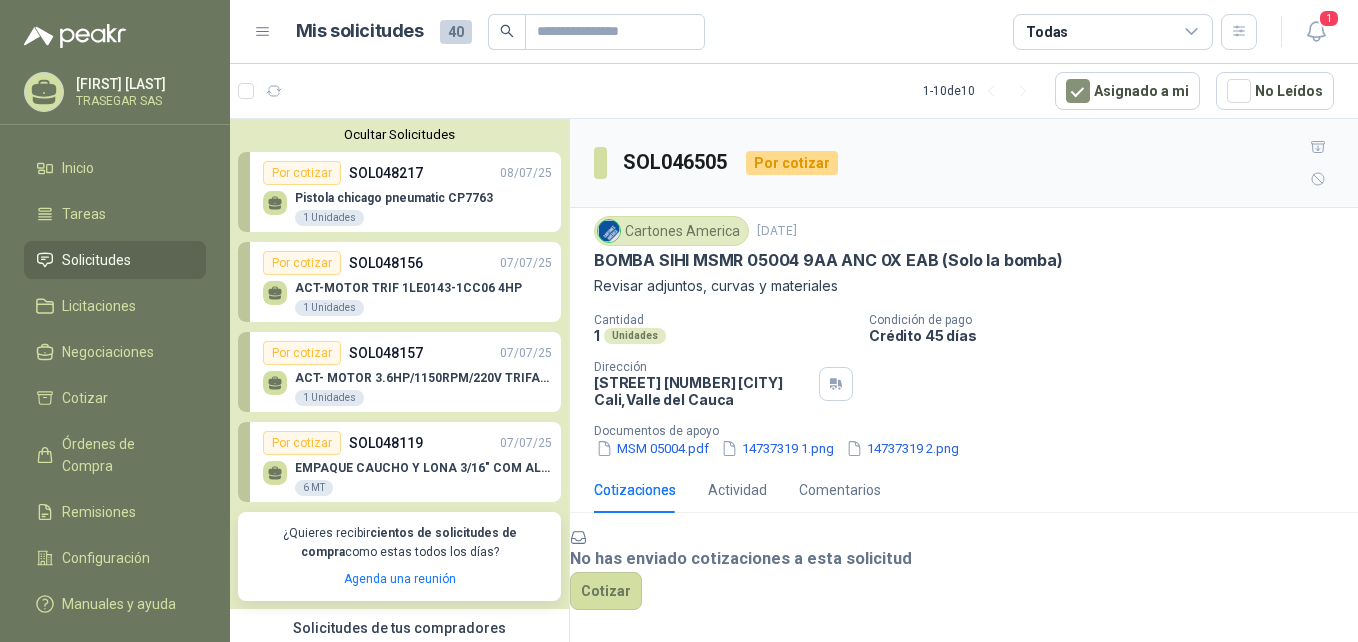 click on "ACT-MOTOR TRIF 1LE0143-1CC06 4HP" at bounding box center [408, 288] 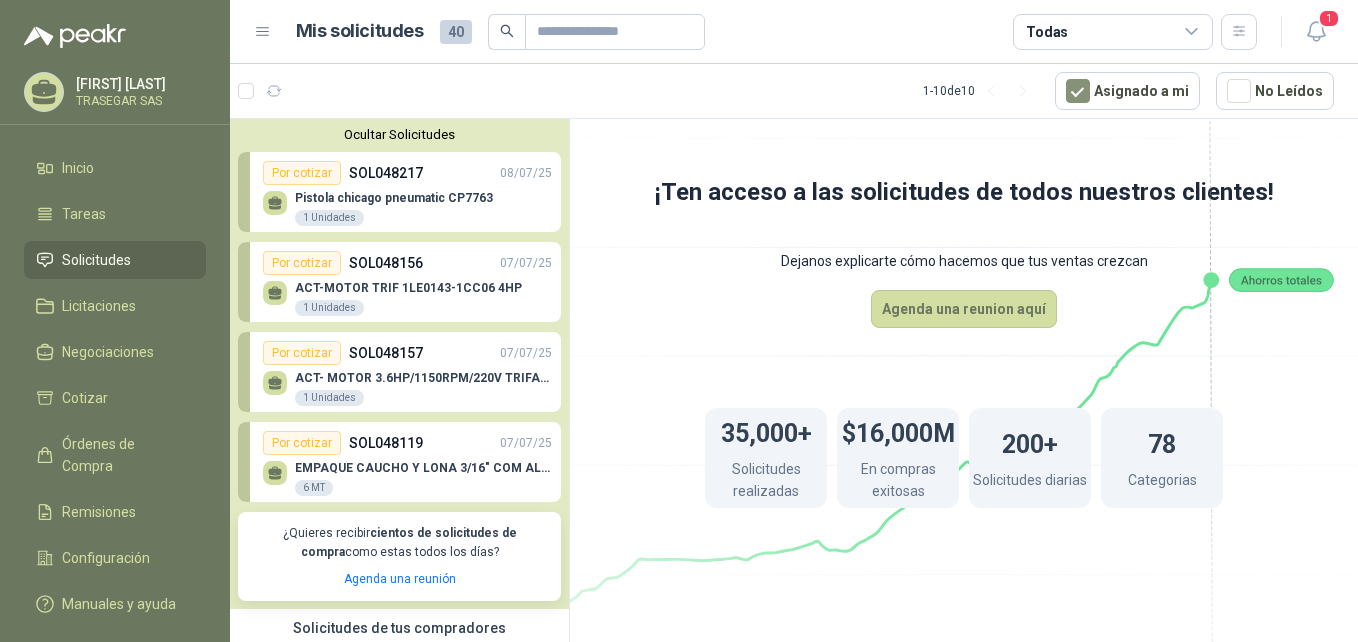 click on "SOL048157" at bounding box center [386, 353] 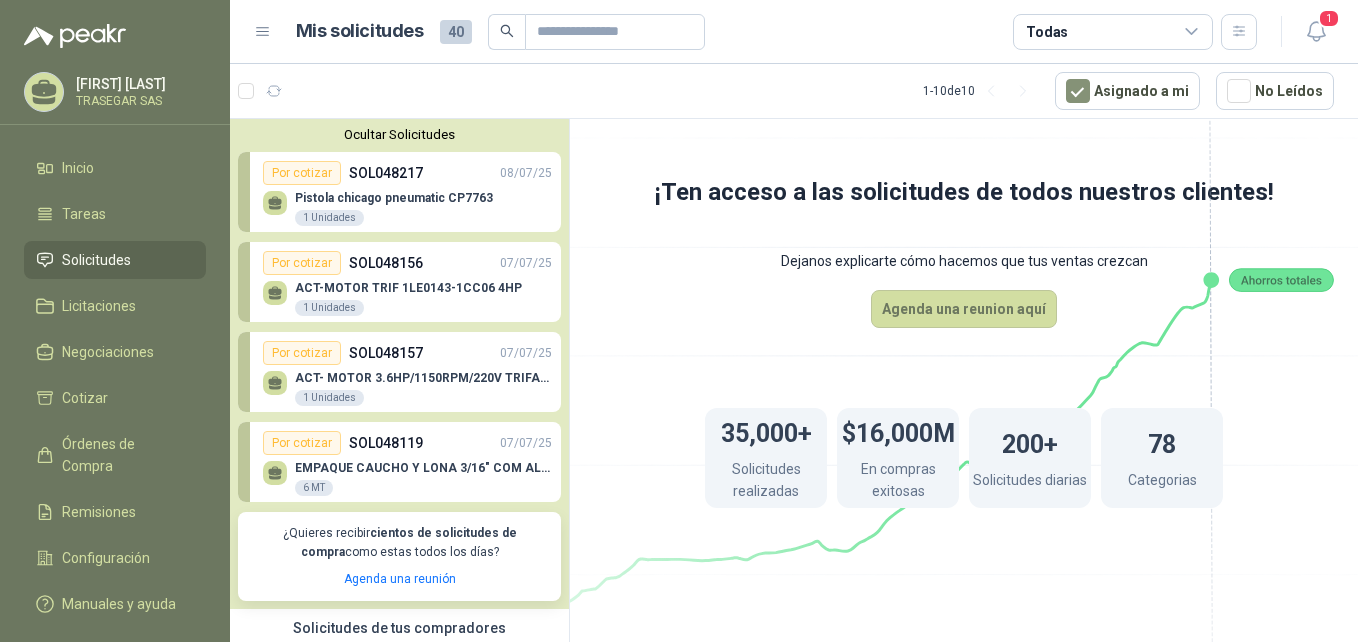 click on "ACT- MOTOR 3.6HP/1150RPM/220V TRIFASICO 1   Unidades" at bounding box center [407, 386] 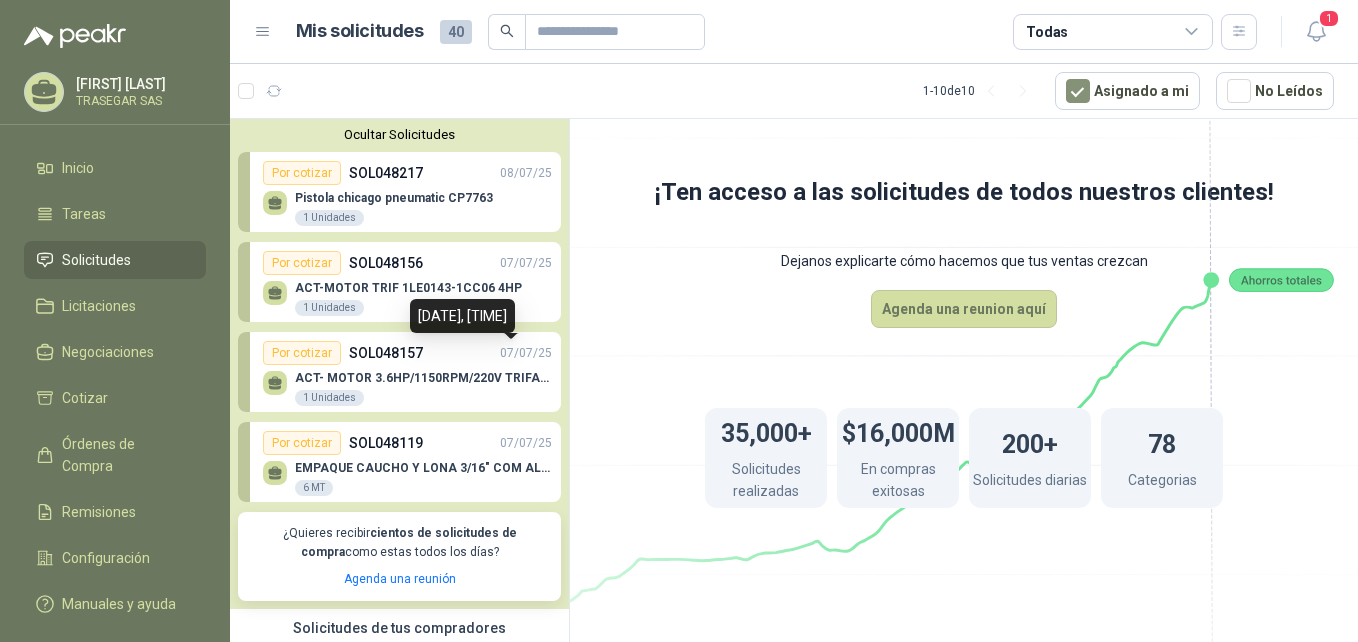 click on "07/07/25" at bounding box center (526, 353) 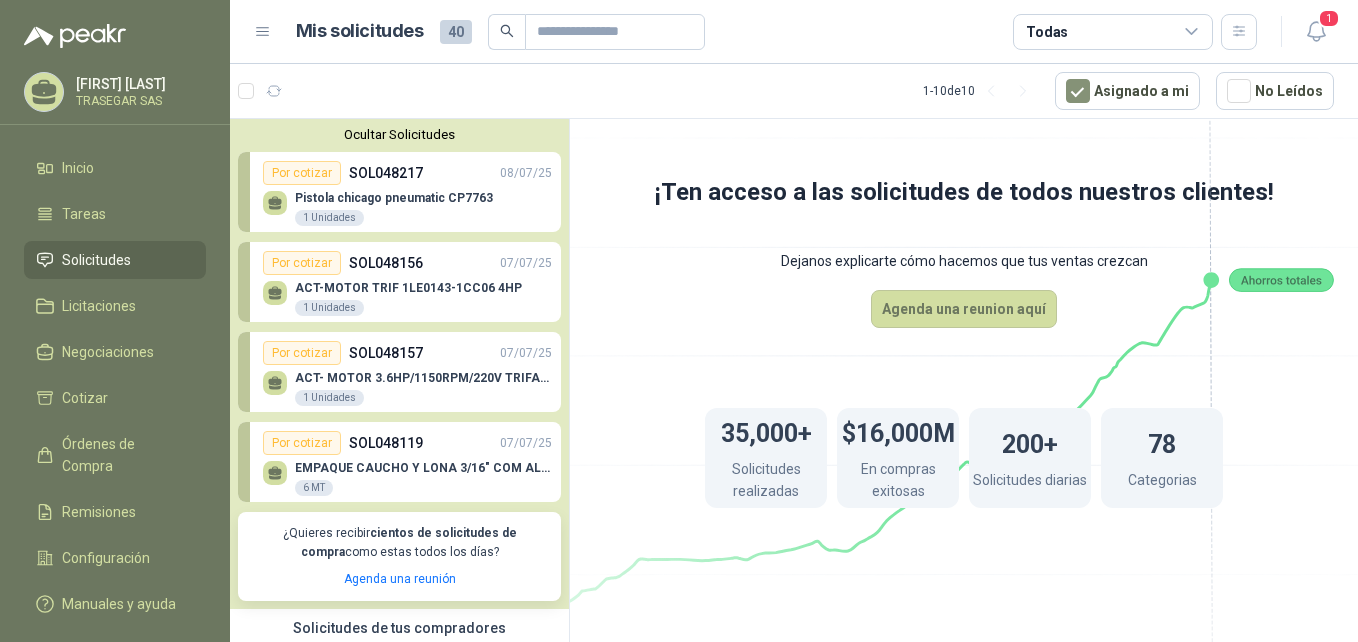click on "EMPAQUE CAUCHO Y LONA 3/16" COM ALMA" at bounding box center [423, 468] 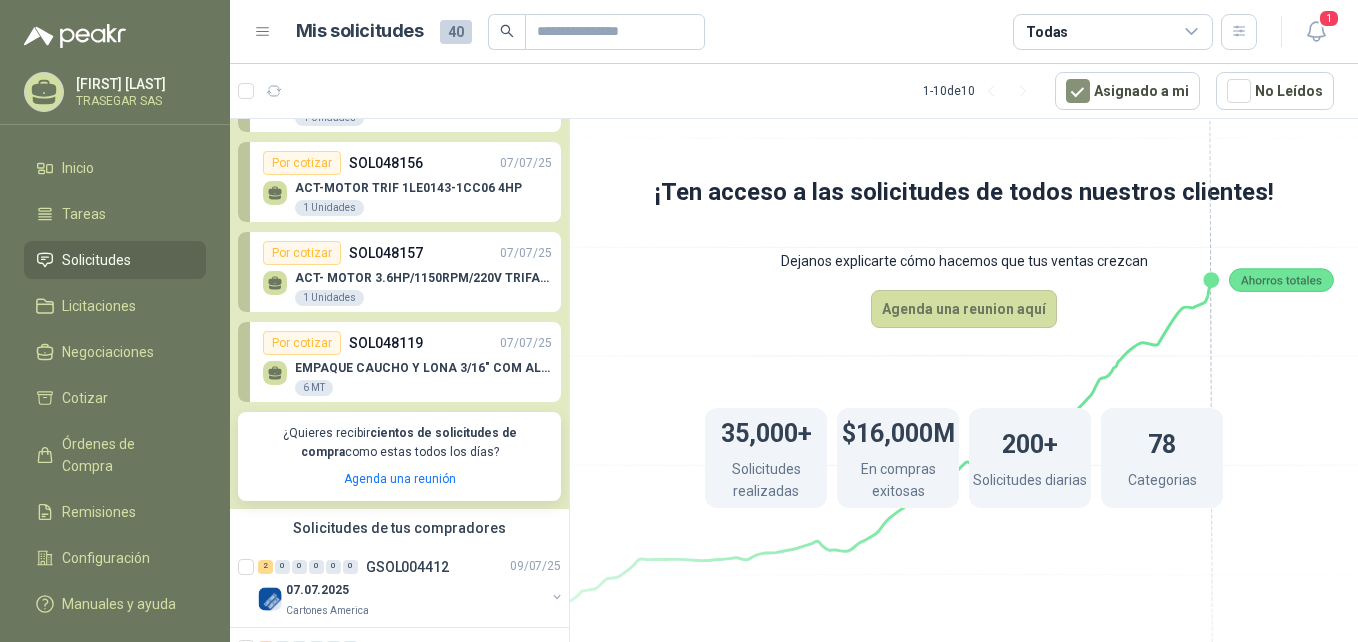 click on "EMPAQUE CAUCHO Y LONA 3/16" COM ALMA" at bounding box center (423, 368) 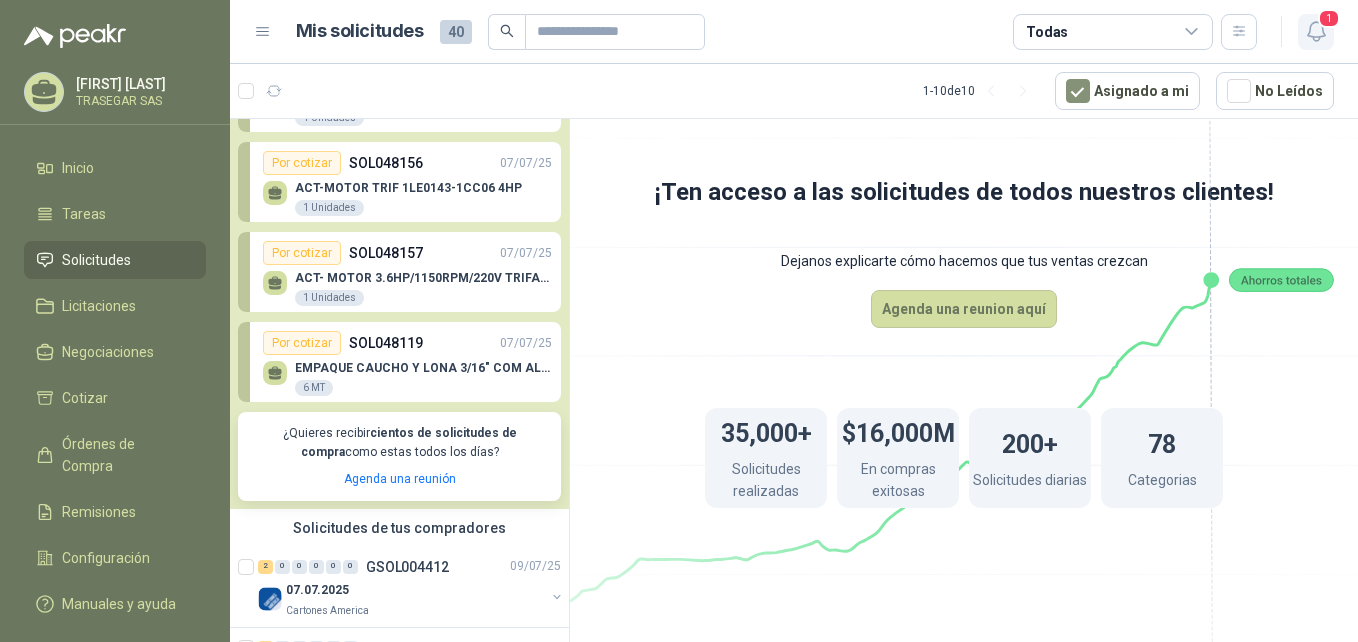 click on "1" at bounding box center (1329, 18) 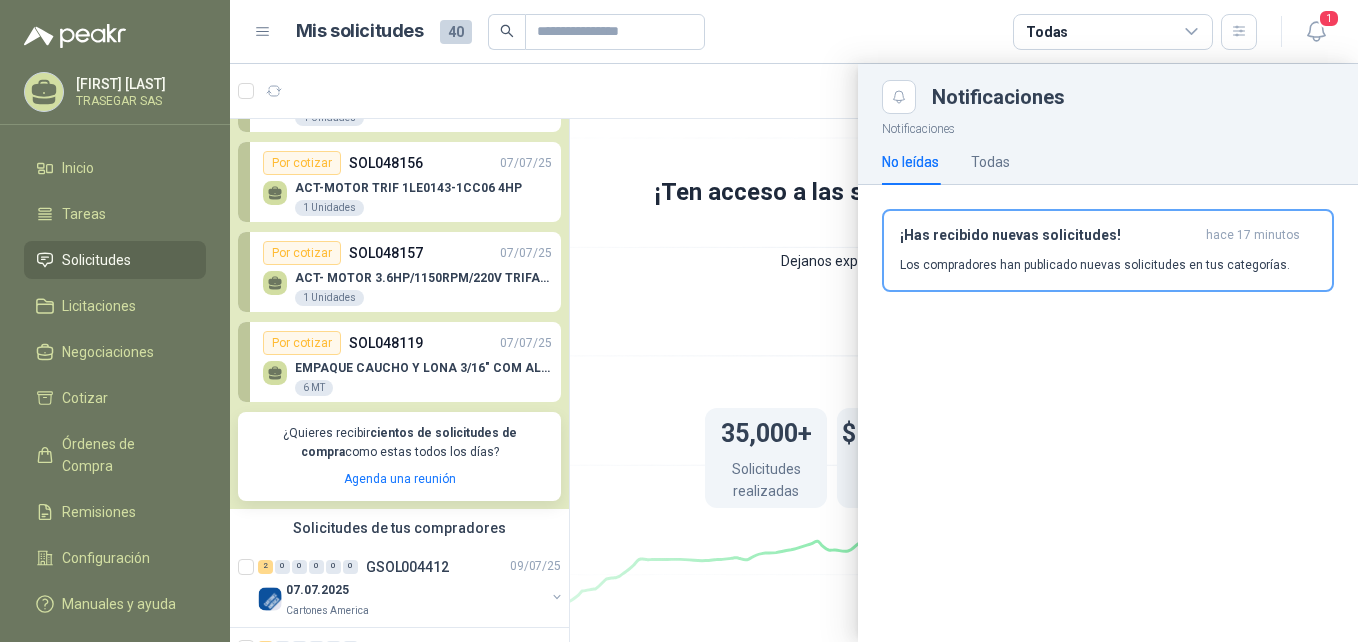 click at bounding box center [794, 353] 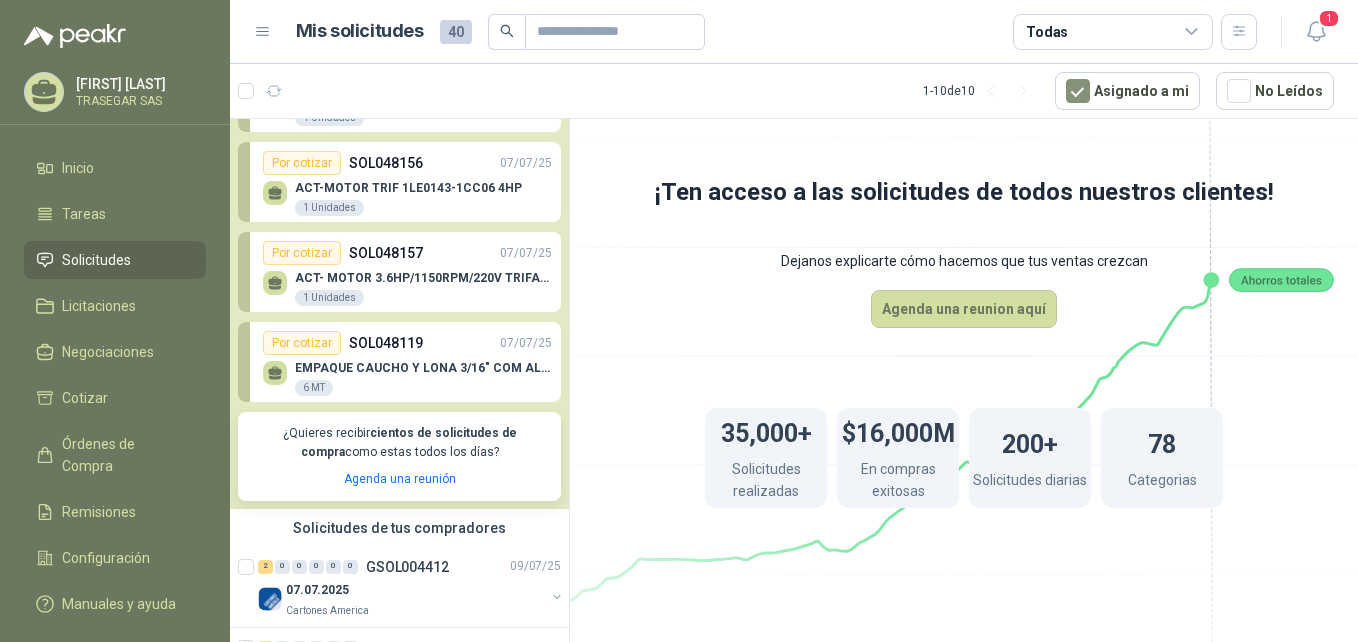click on "ACT- MOTOR 3.6HP/1150RPM/220V TRIFASICO" at bounding box center (423, 278) 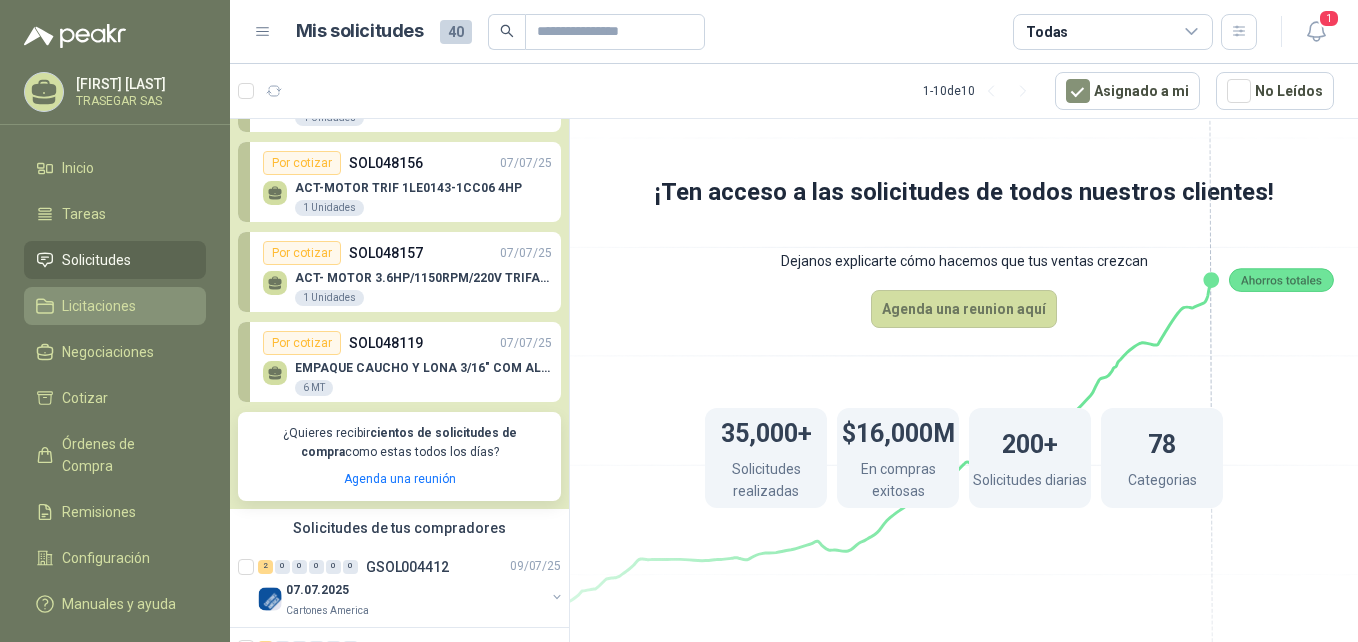 click on "Licitaciones" at bounding box center [99, 306] 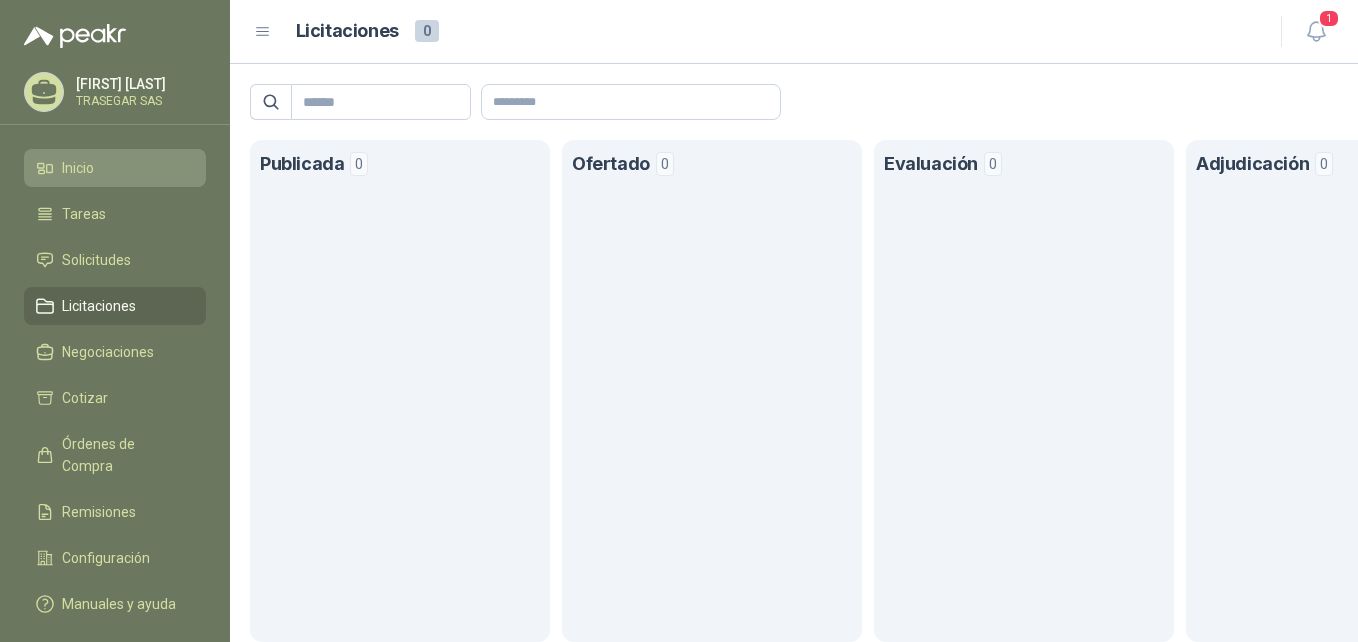 click on "Inicio" at bounding box center [115, 168] 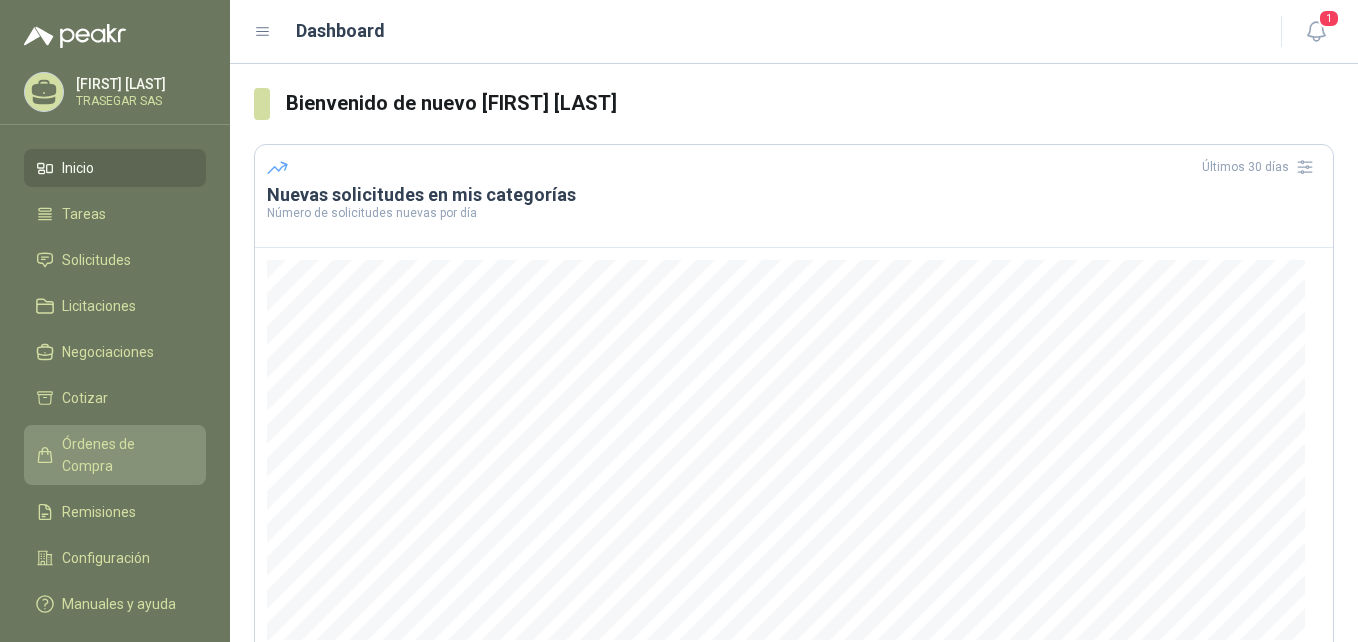 click on "Órdenes de Compra" at bounding box center [124, 455] 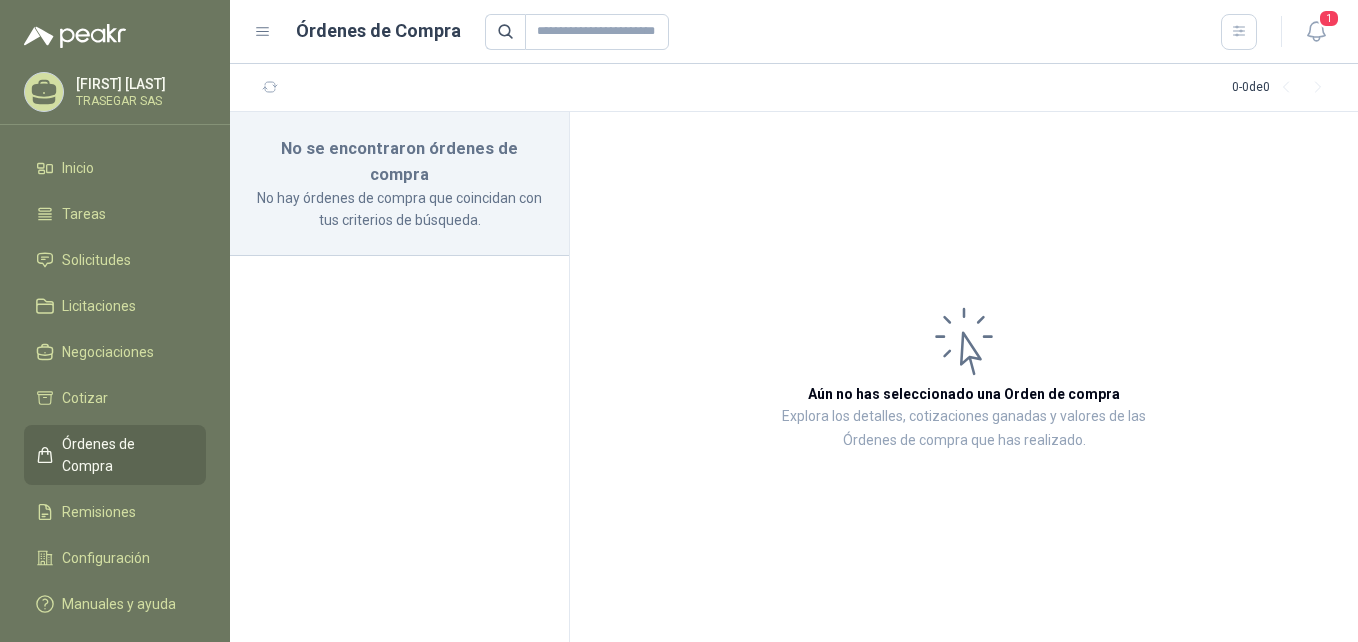 click on "[FIRST] [LAST]" at bounding box center [138, 84] 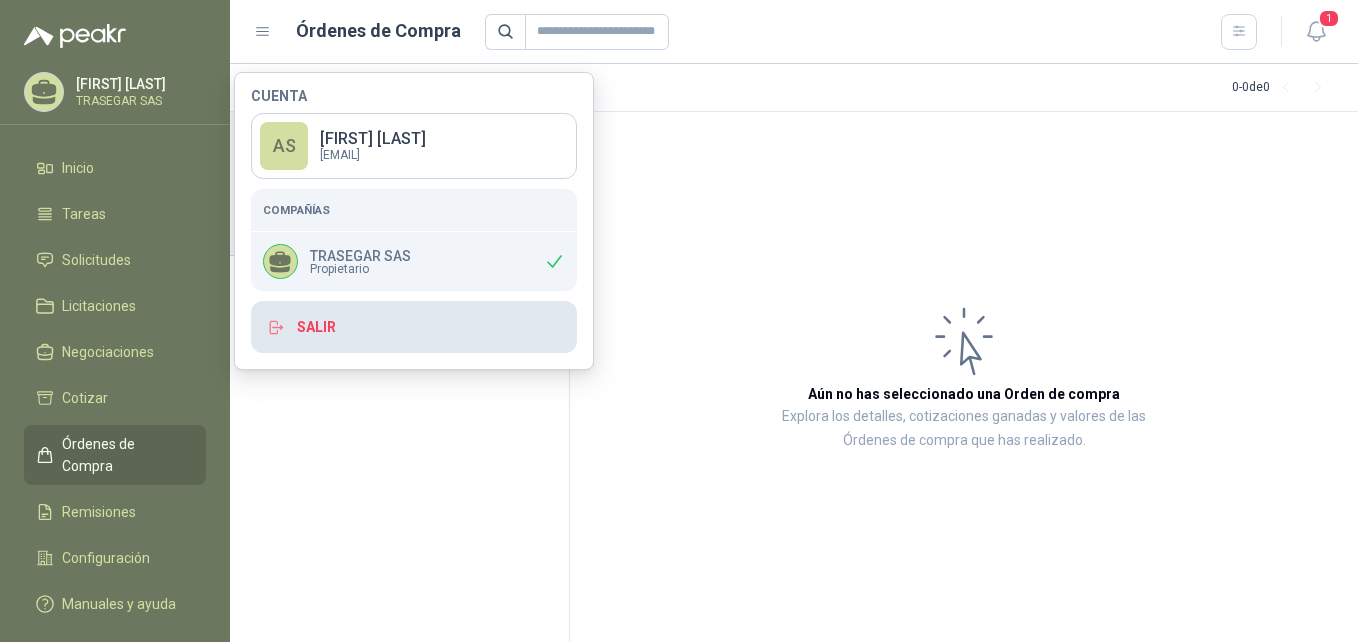 click on "Salir" at bounding box center (414, 327) 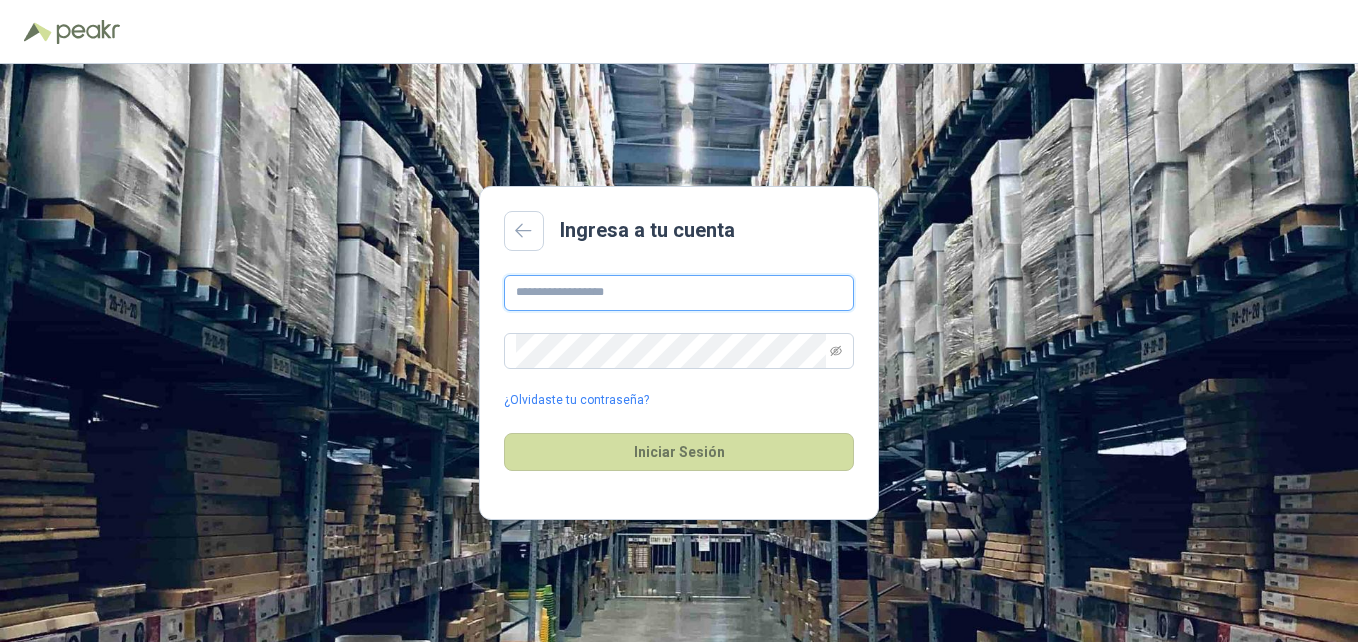type on "**********" 